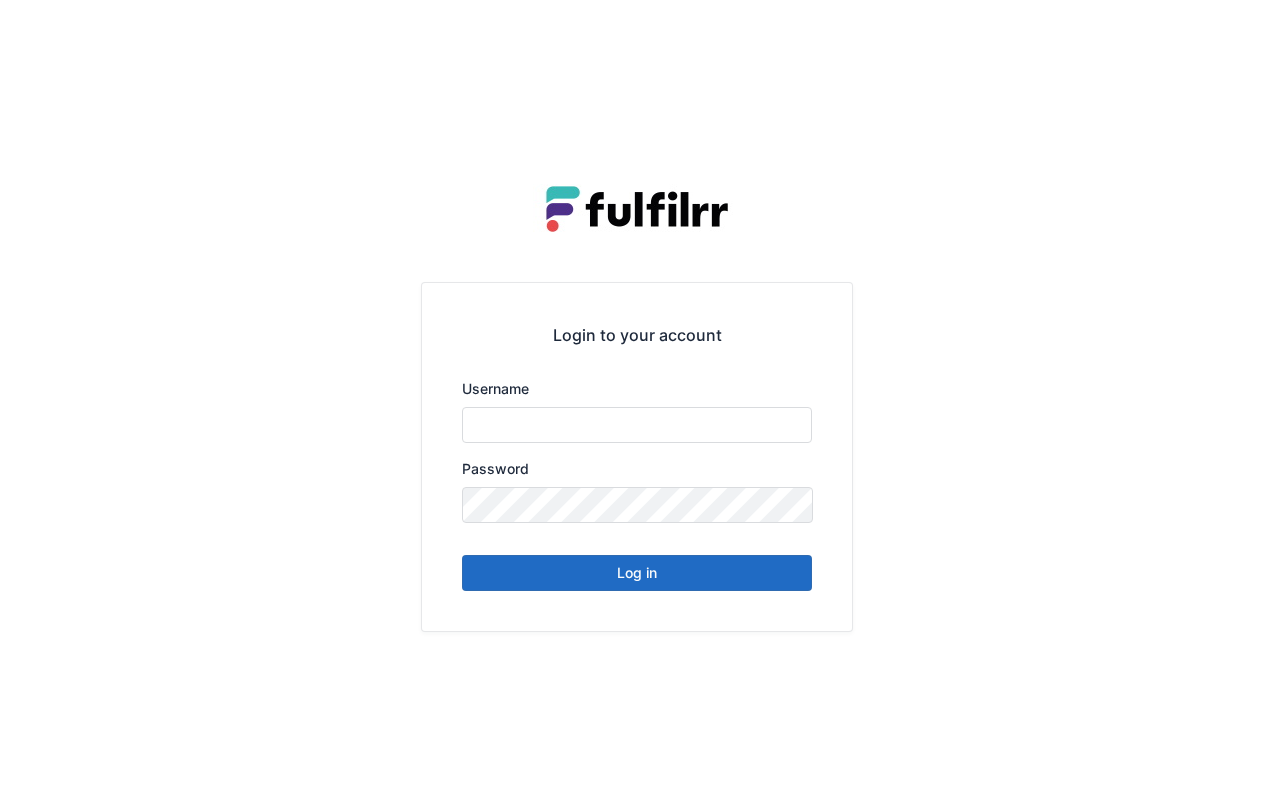 scroll, scrollTop: 0, scrollLeft: 0, axis: both 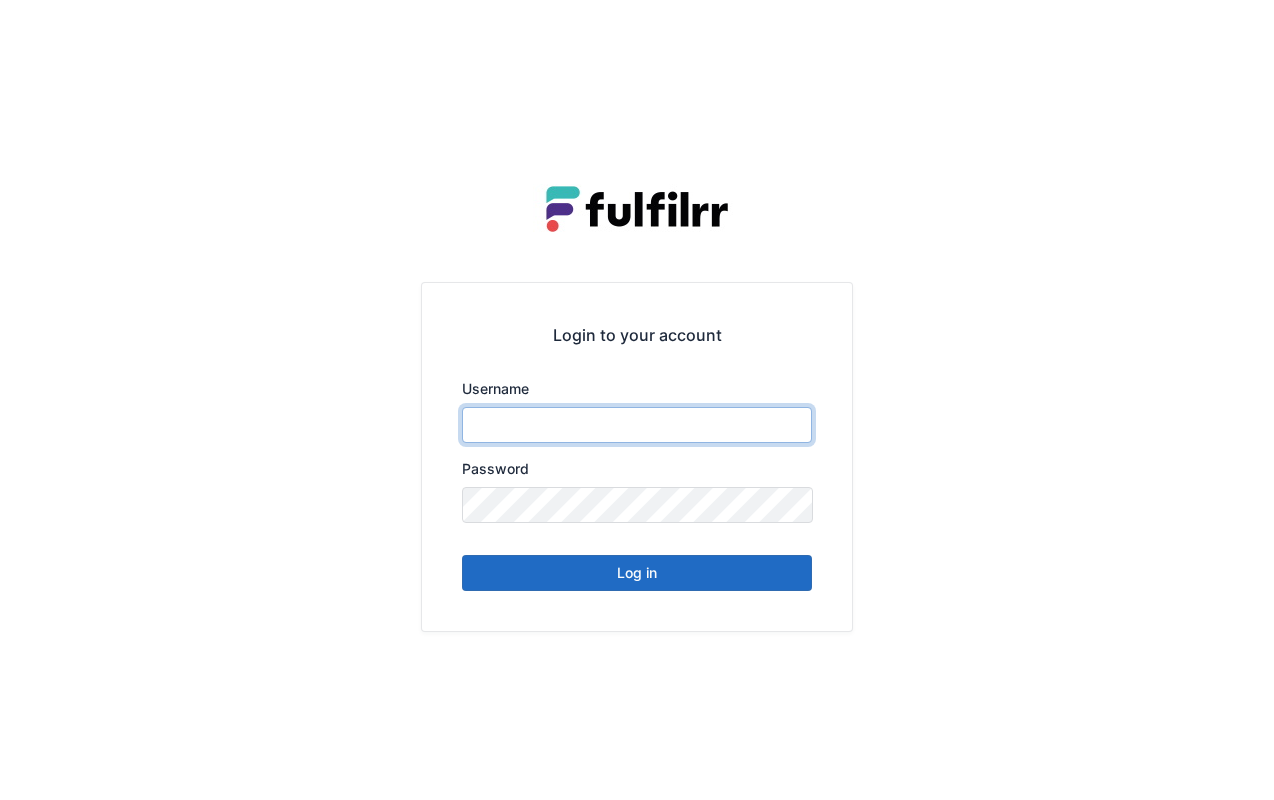 type on "******" 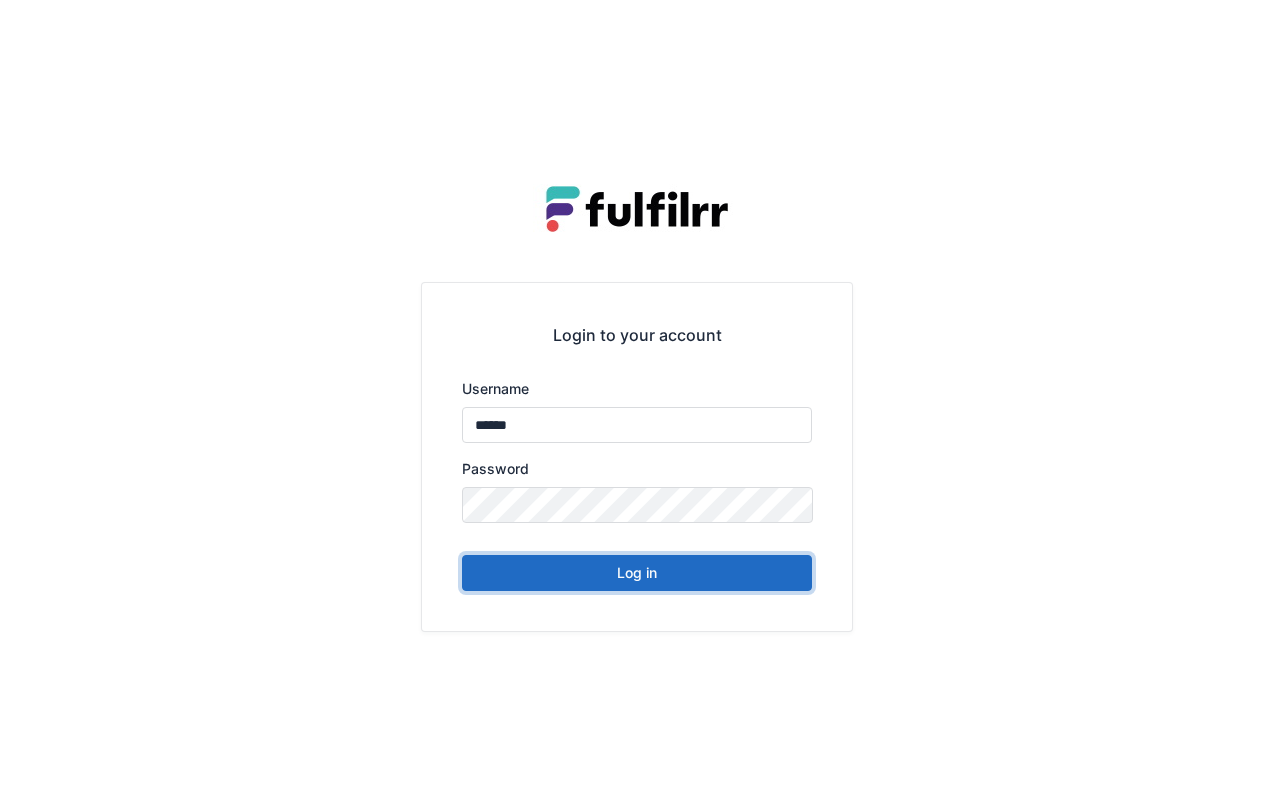 click on "Log in" at bounding box center (637, 573) 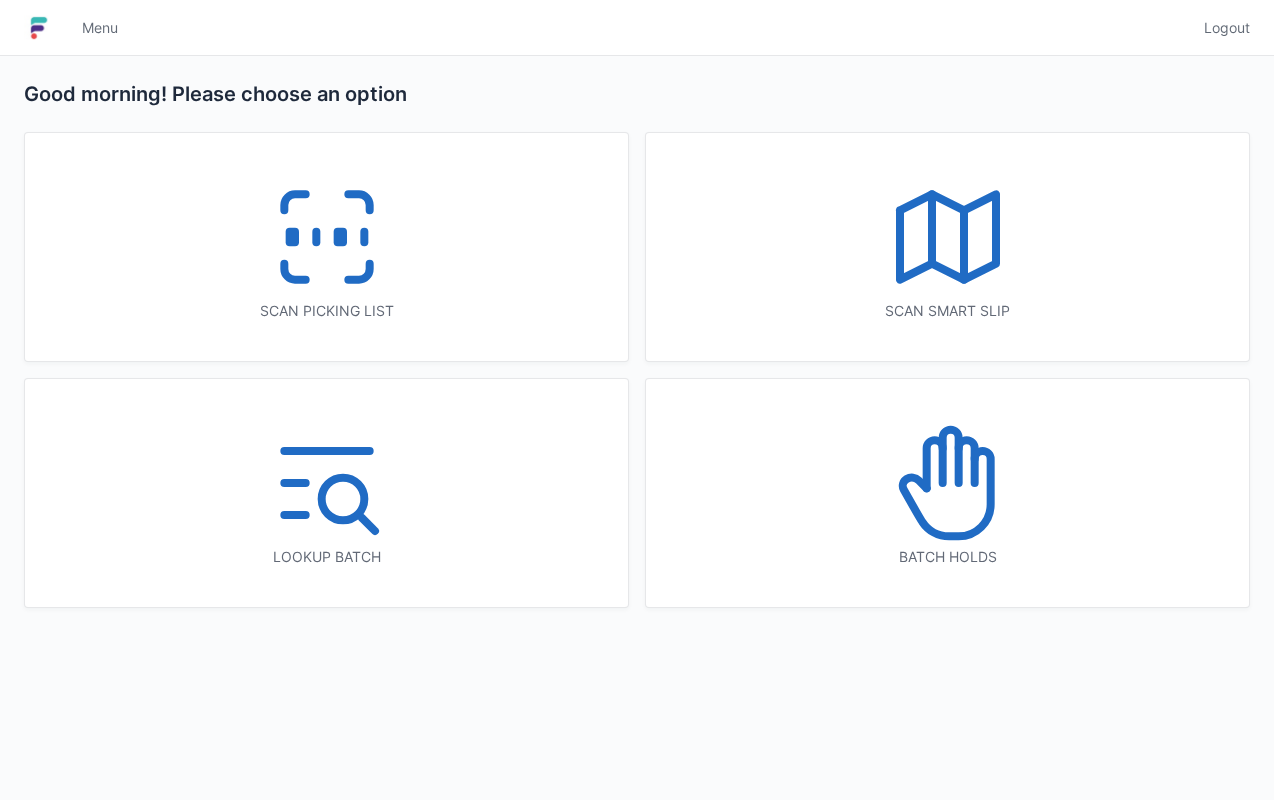 scroll, scrollTop: 0, scrollLeft: 0, axis: both 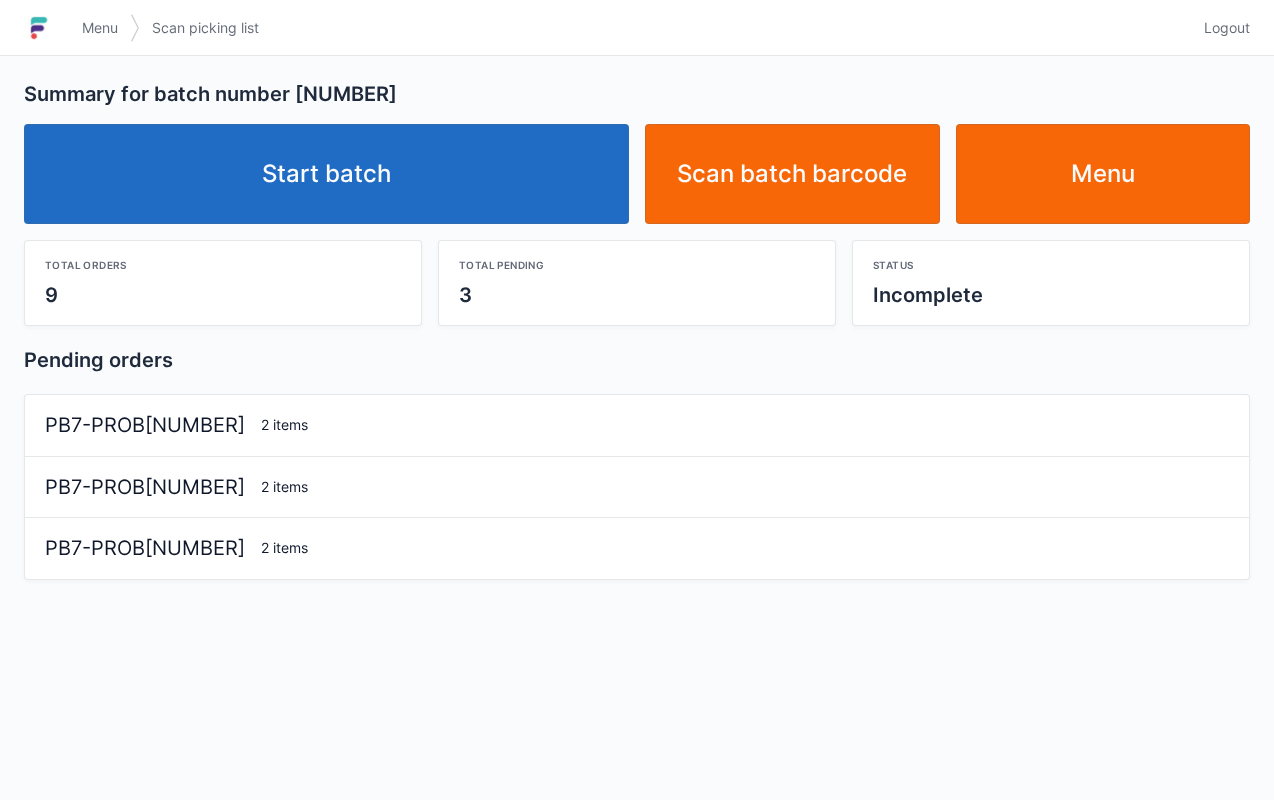click on "Start batch" at bounding box center (326, 174) 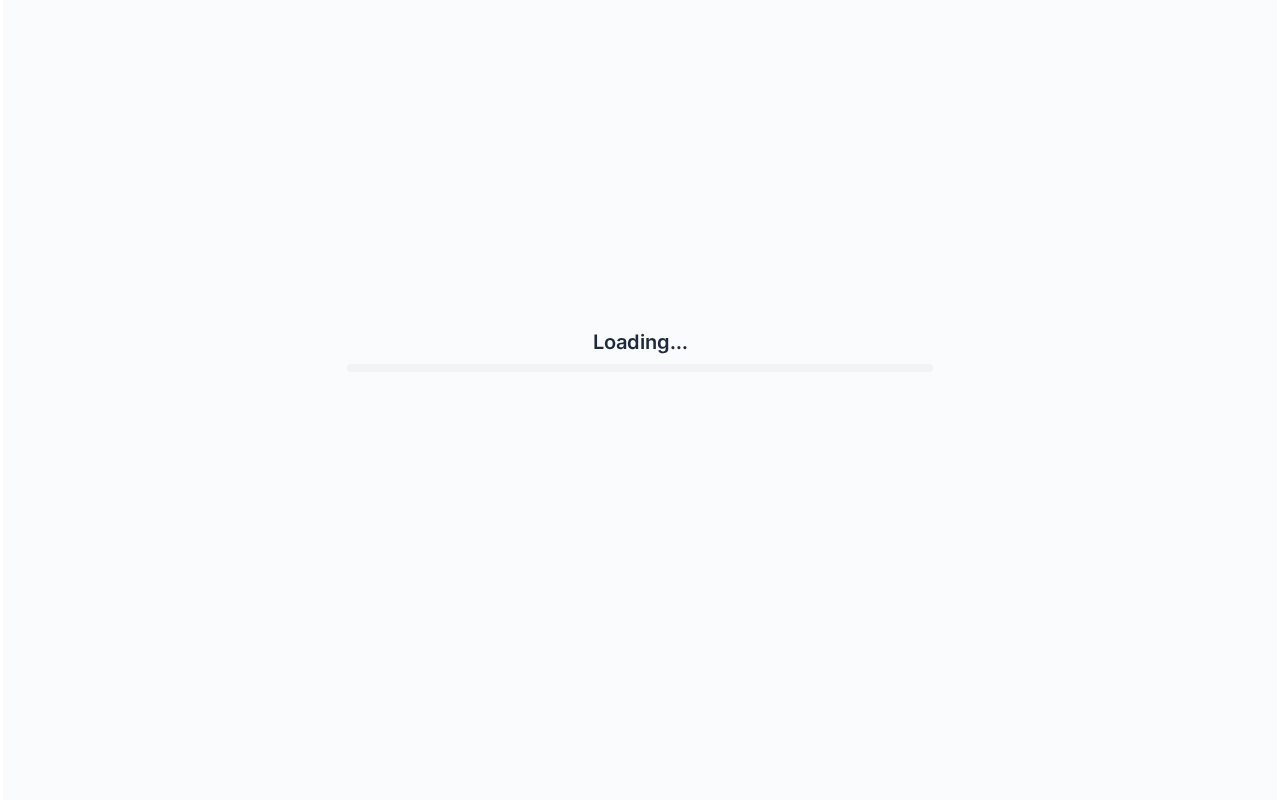 scroll, scrollTop: 0, scrollLeft: 0, axis: both 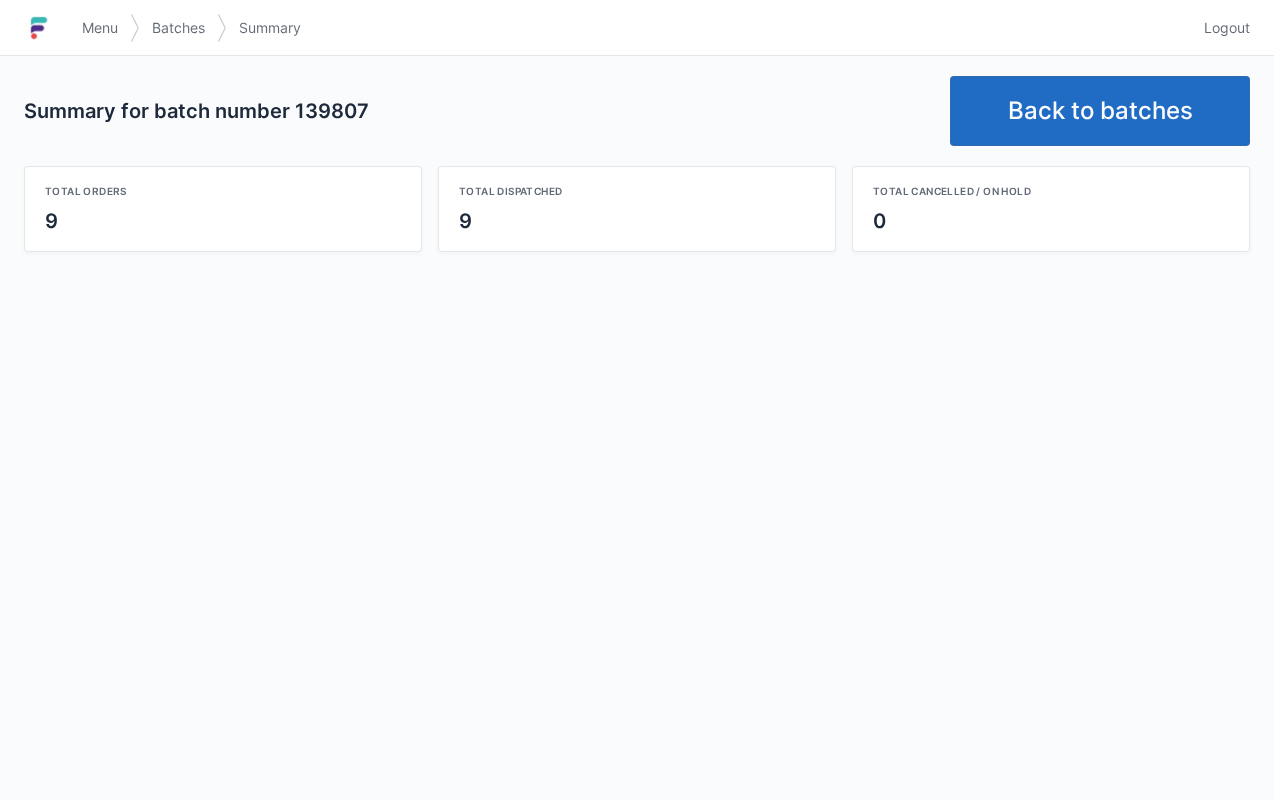 click on "Back to batches" at bounding box center [1100, 111] 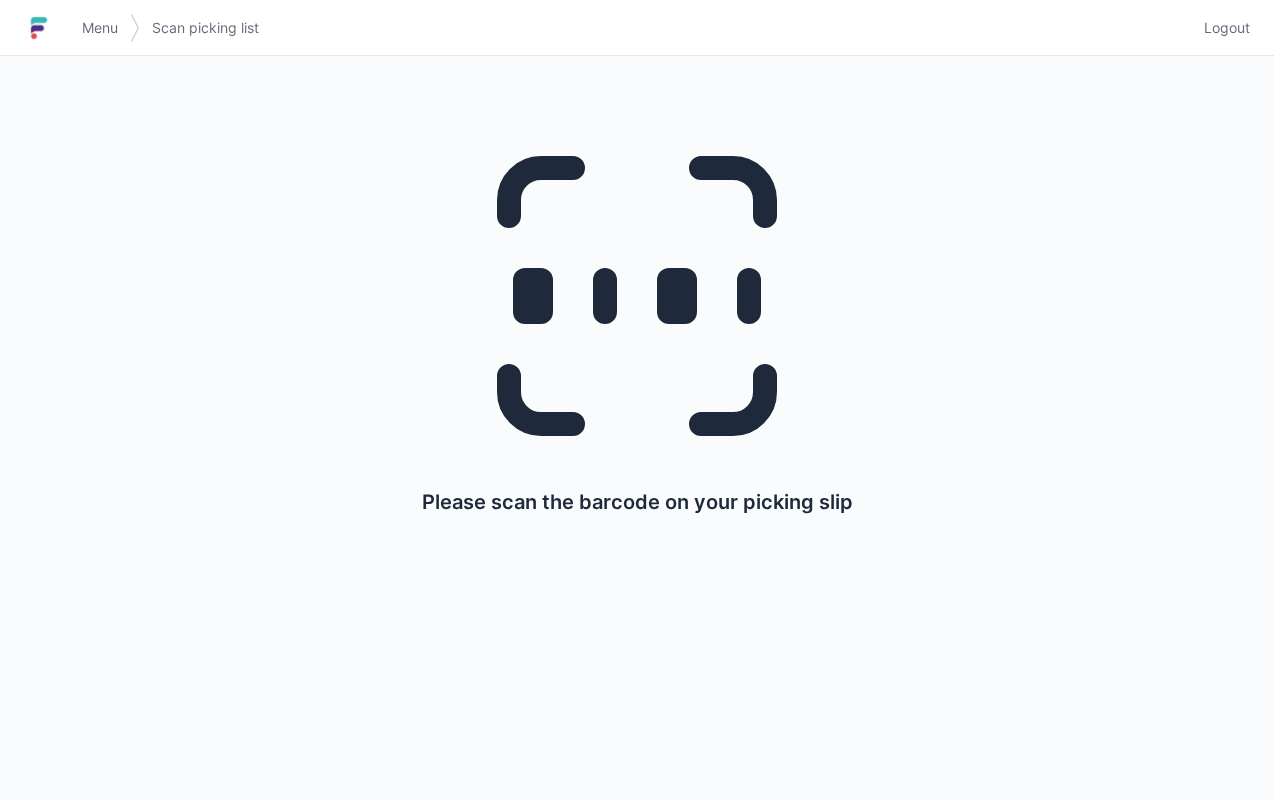 scroll, scrollTop: 0, scrollLeft: 0, axis: both 